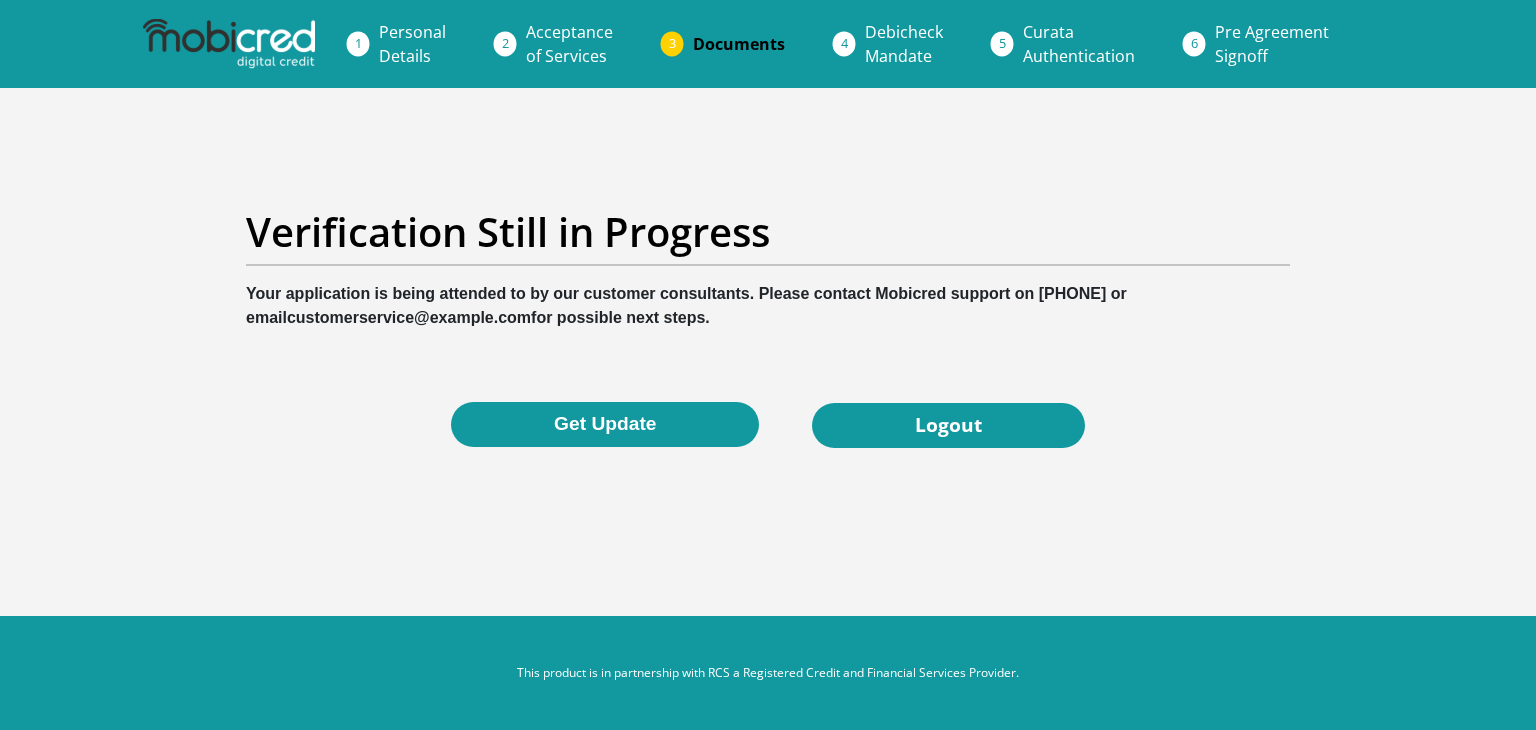 scroll, scrollTop: 0, scrollLeft: 0, axis: both 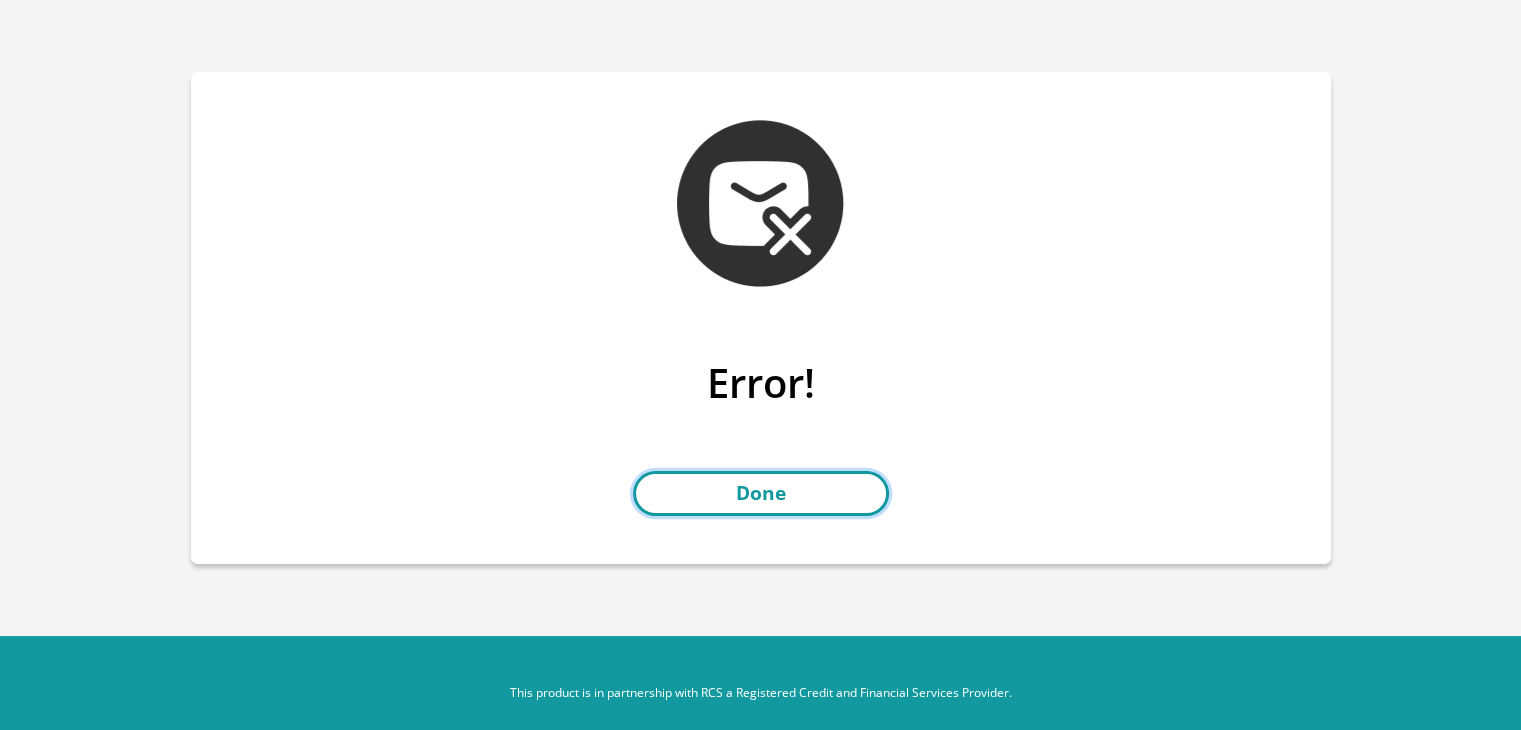 click on "Done" at bounding box center [761, 493] 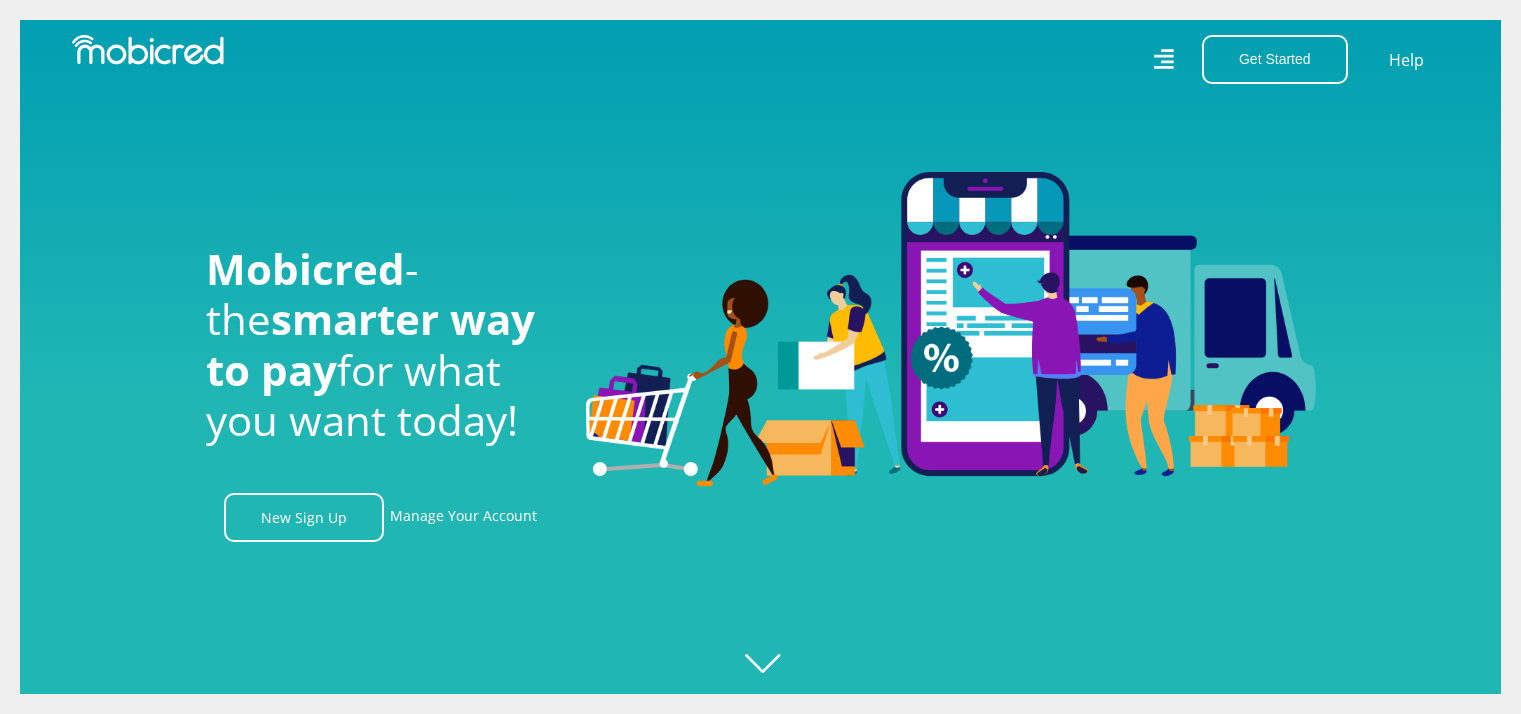 scroll, scrollTop: 0, scrollLeft: 0, axis: both 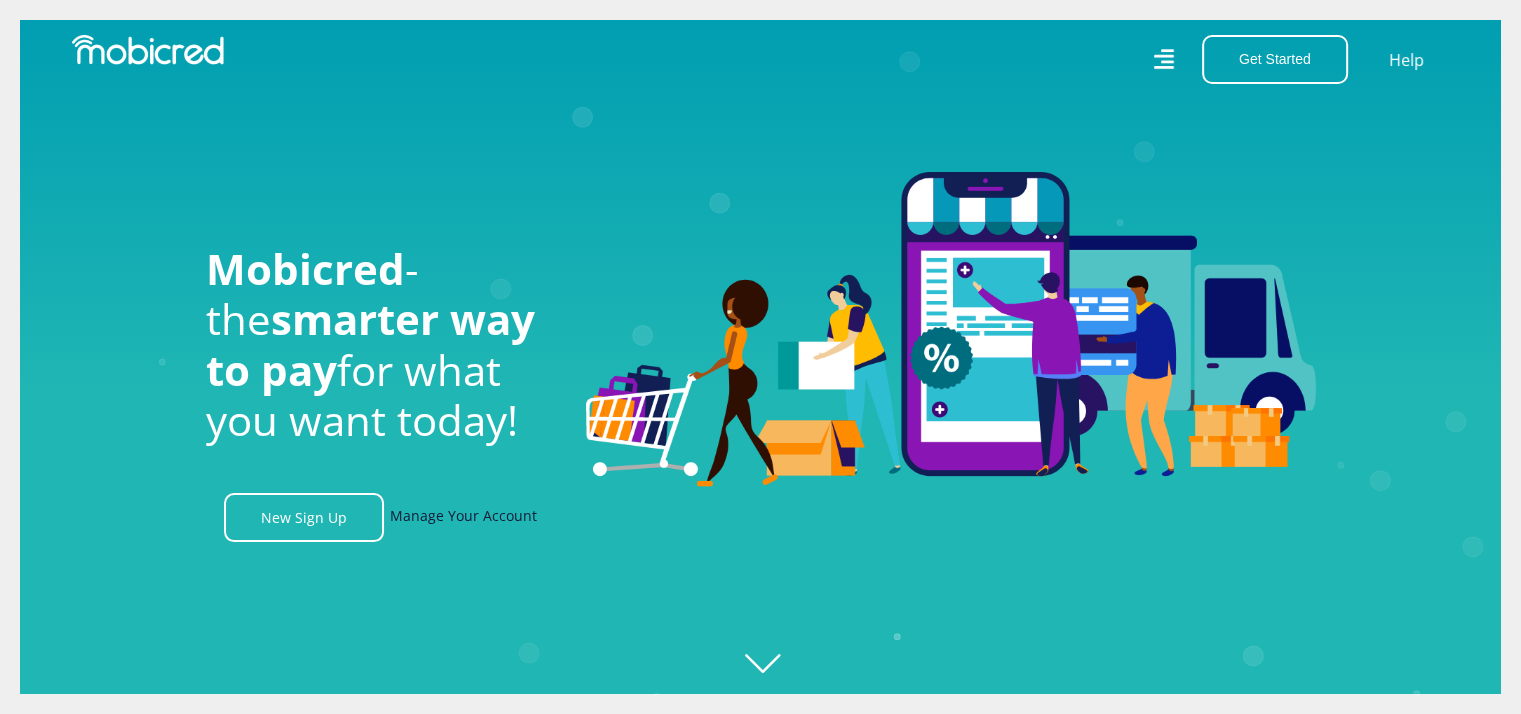 click on "Manage Your Account" at bounding box center [463, 517] 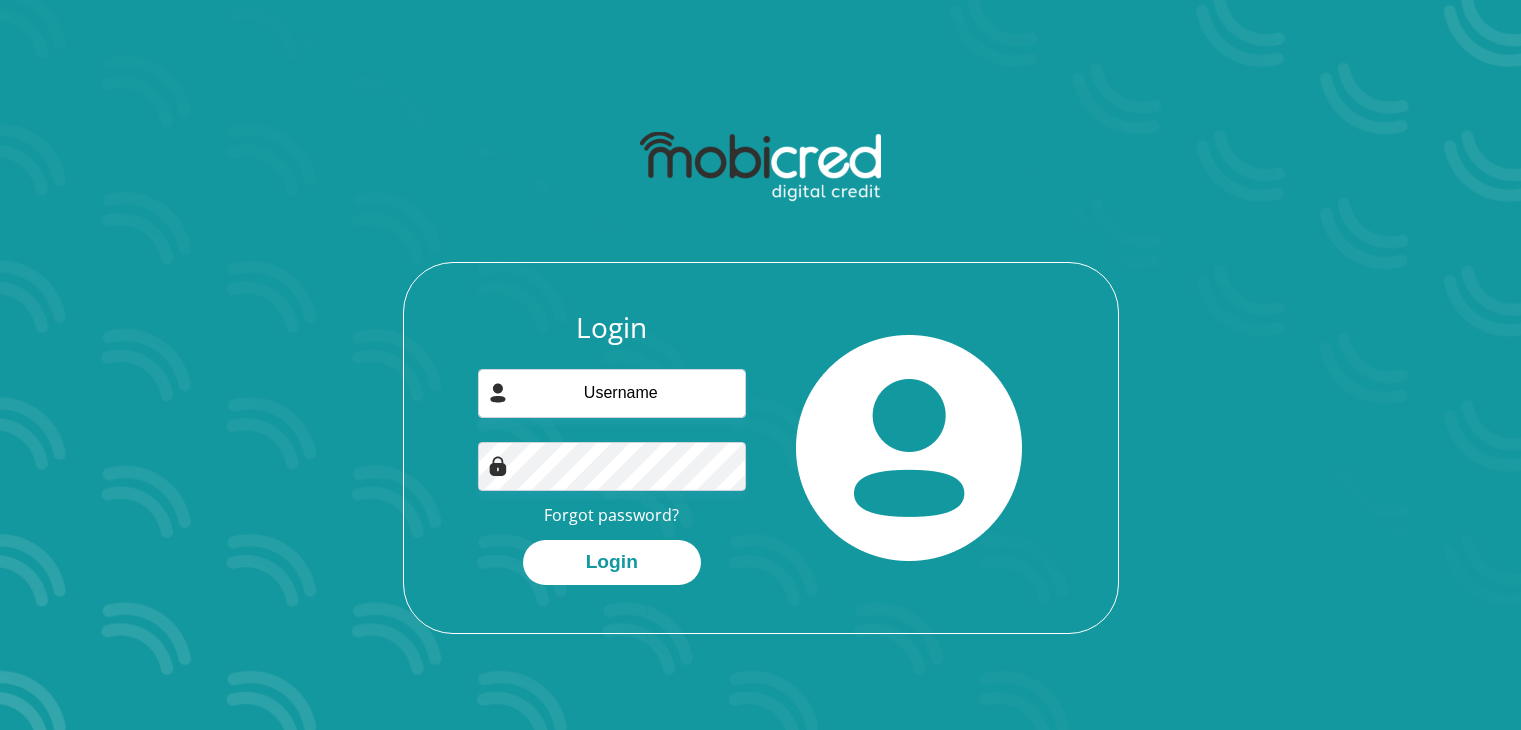 scroll, scrollTop: 0, scrollLeft: 0, axis: both 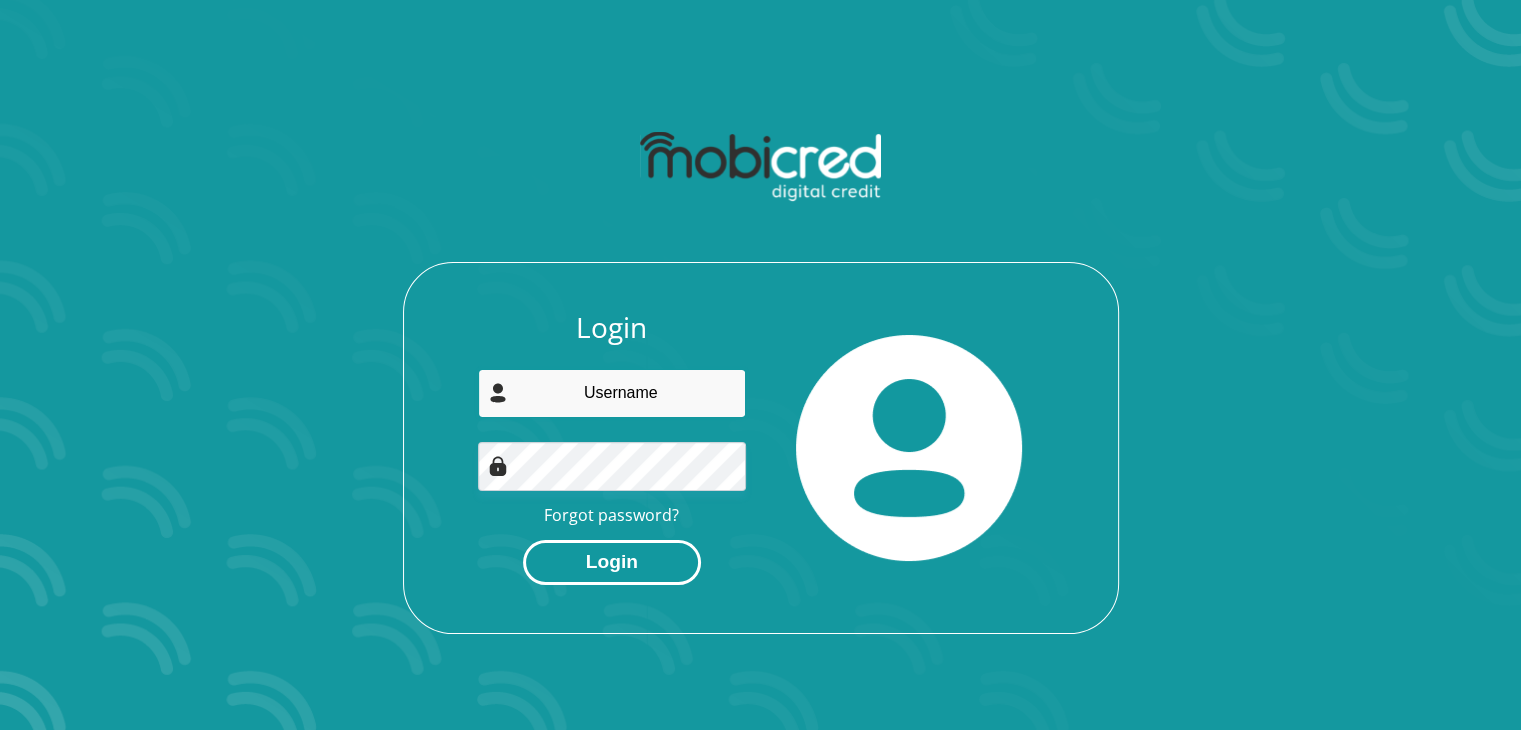 type on "simonjuba43@gmail.com" 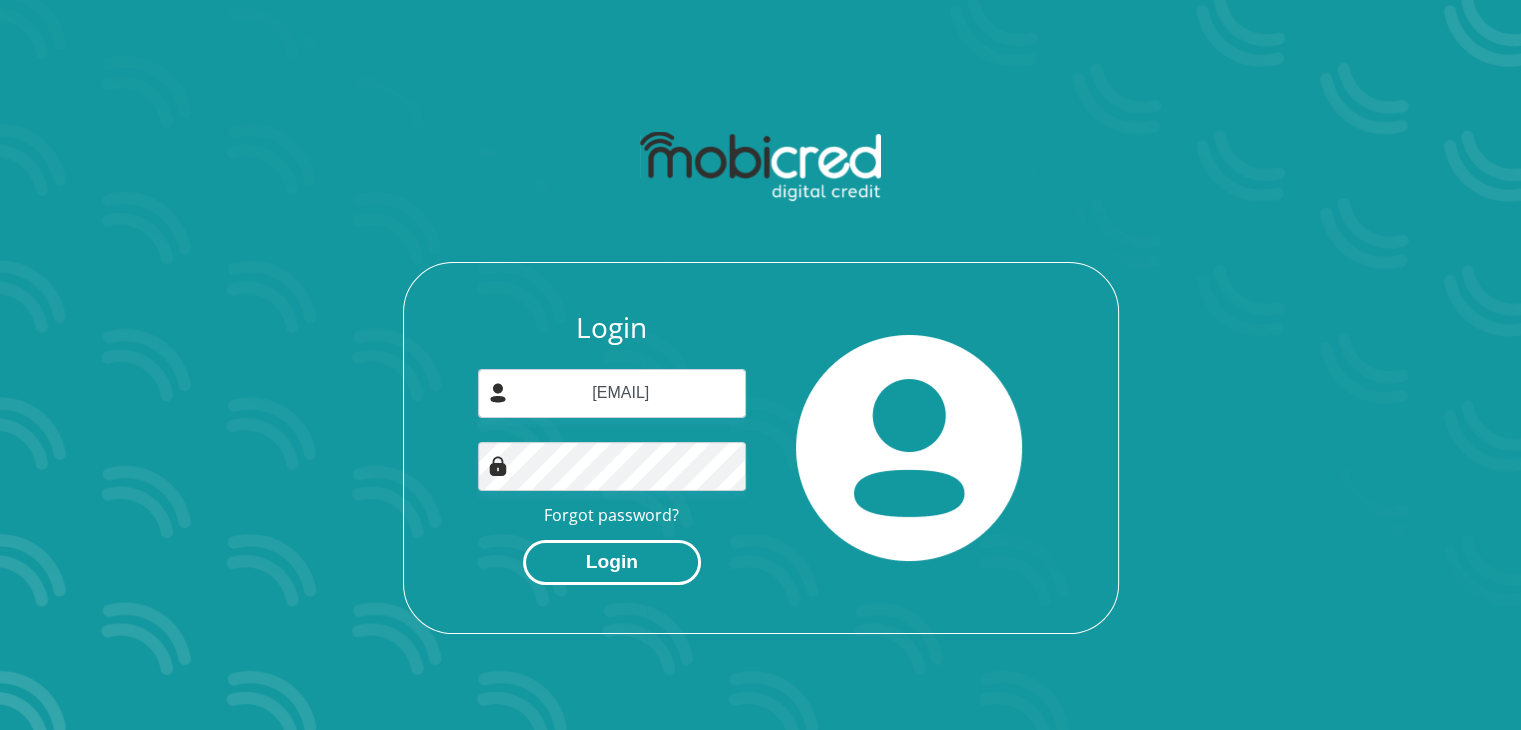 click on "Login" at bounding box center (612, 562) 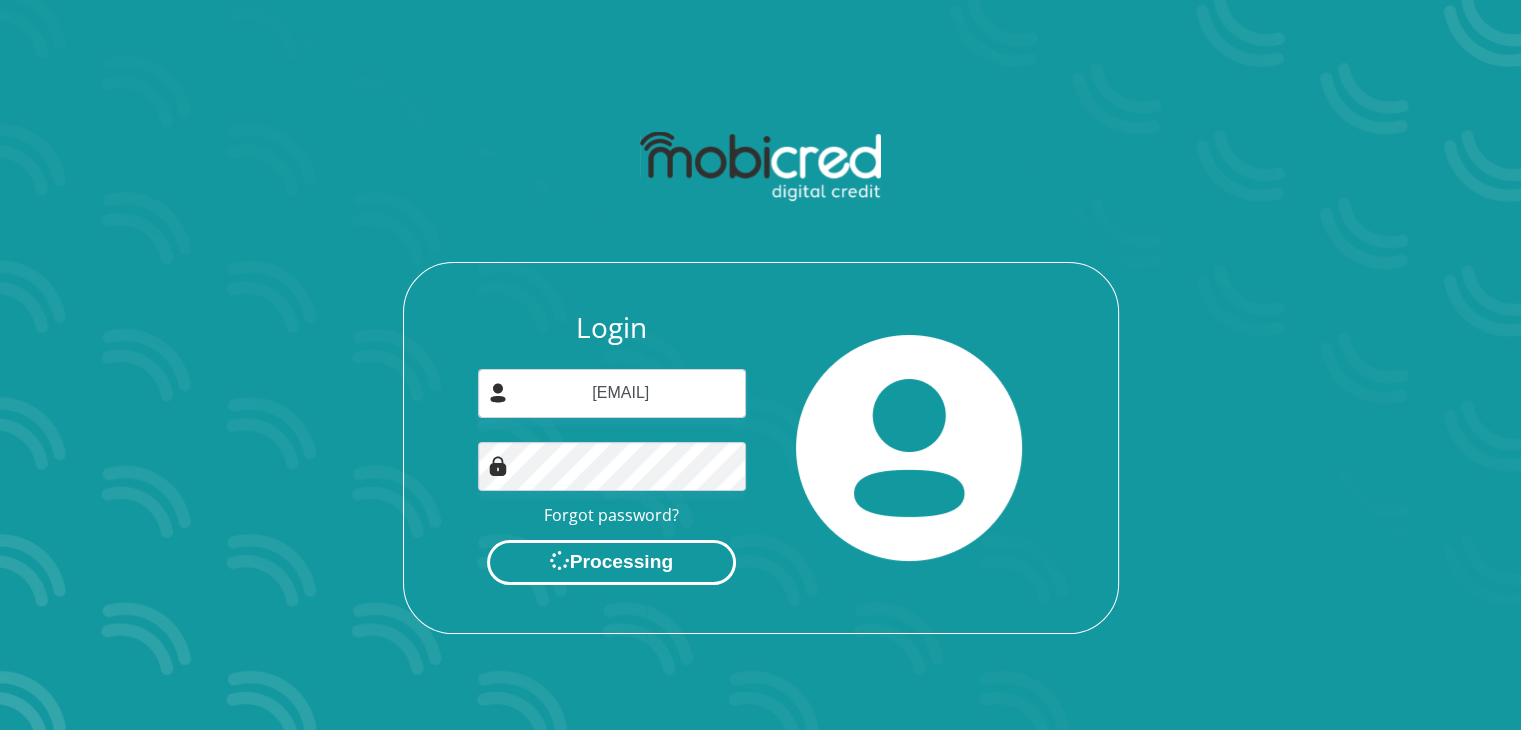 scroll, scrollTop: 0, scrollLeft: 0, axis: both 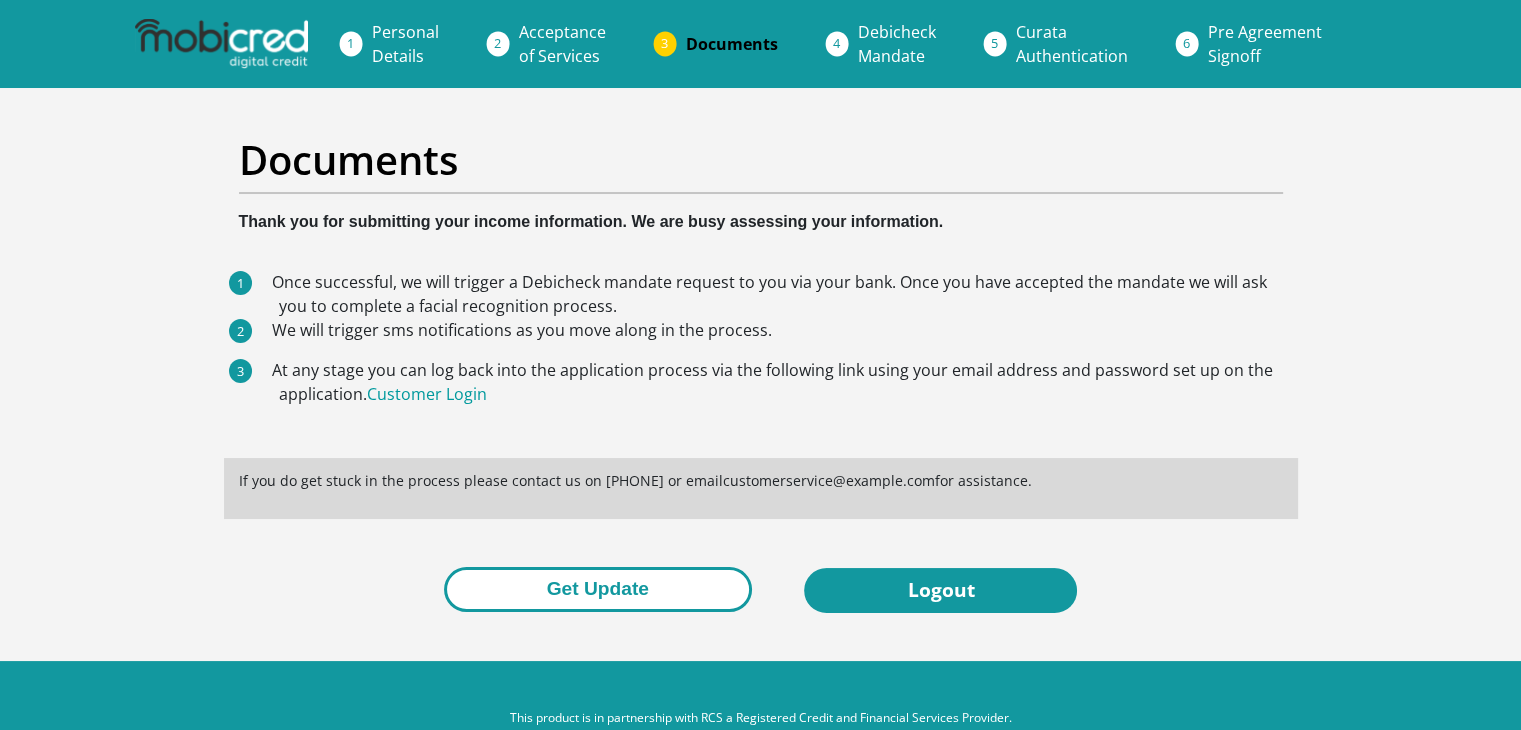 click on "Get Update" at bounding box center [598, 589] 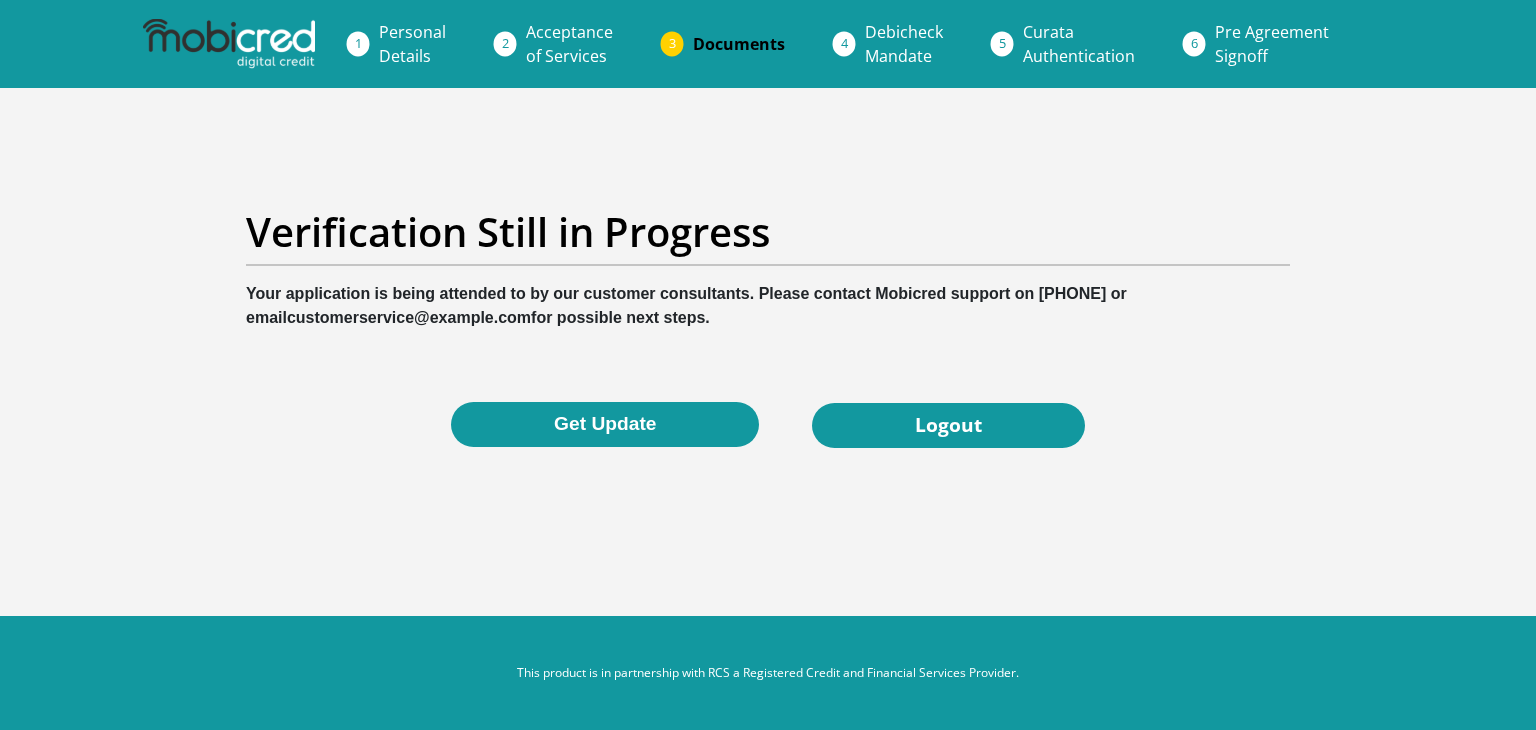 scroll, scrollTop: 0, scrollLeft: 0, axis: both 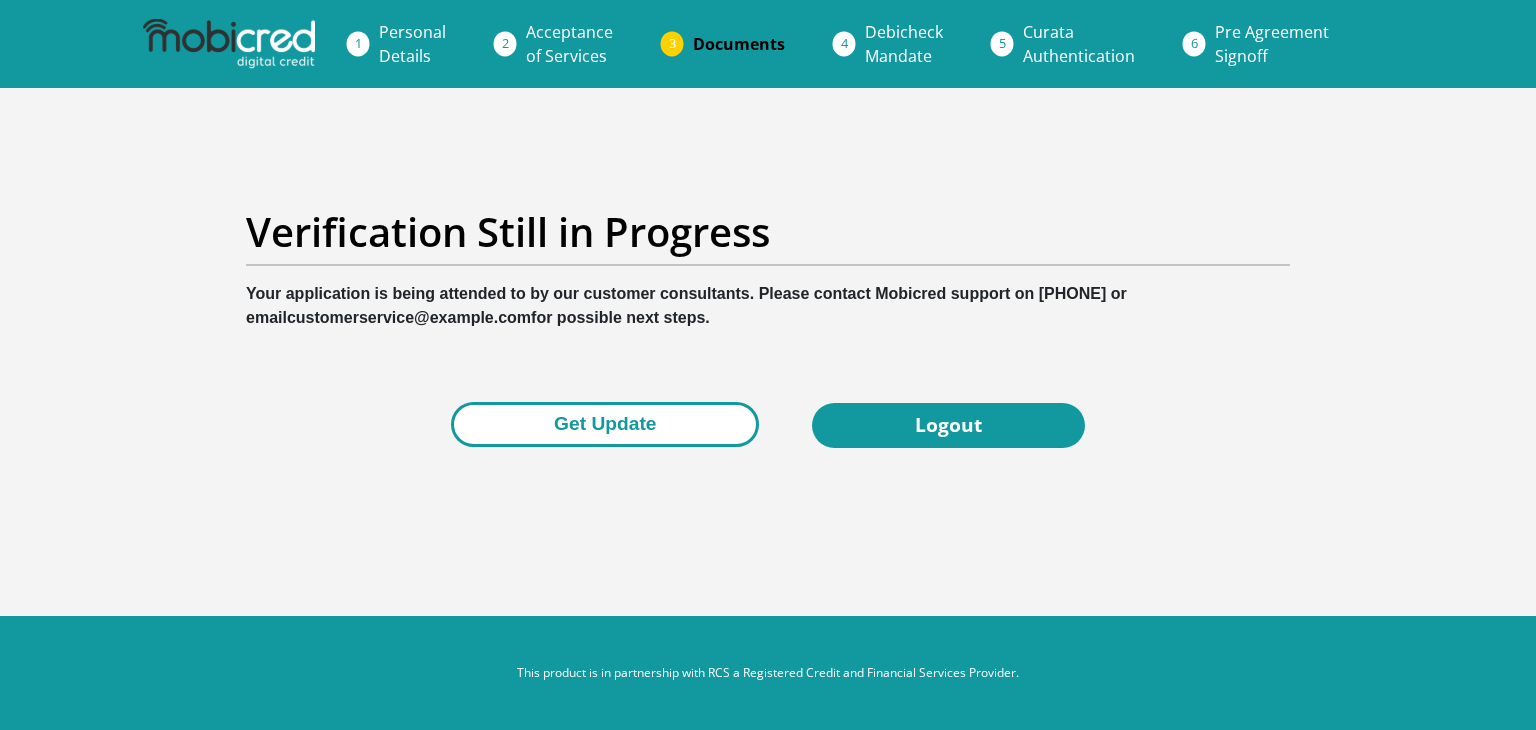 click on "Get Update" at bounding box center (605, 424) 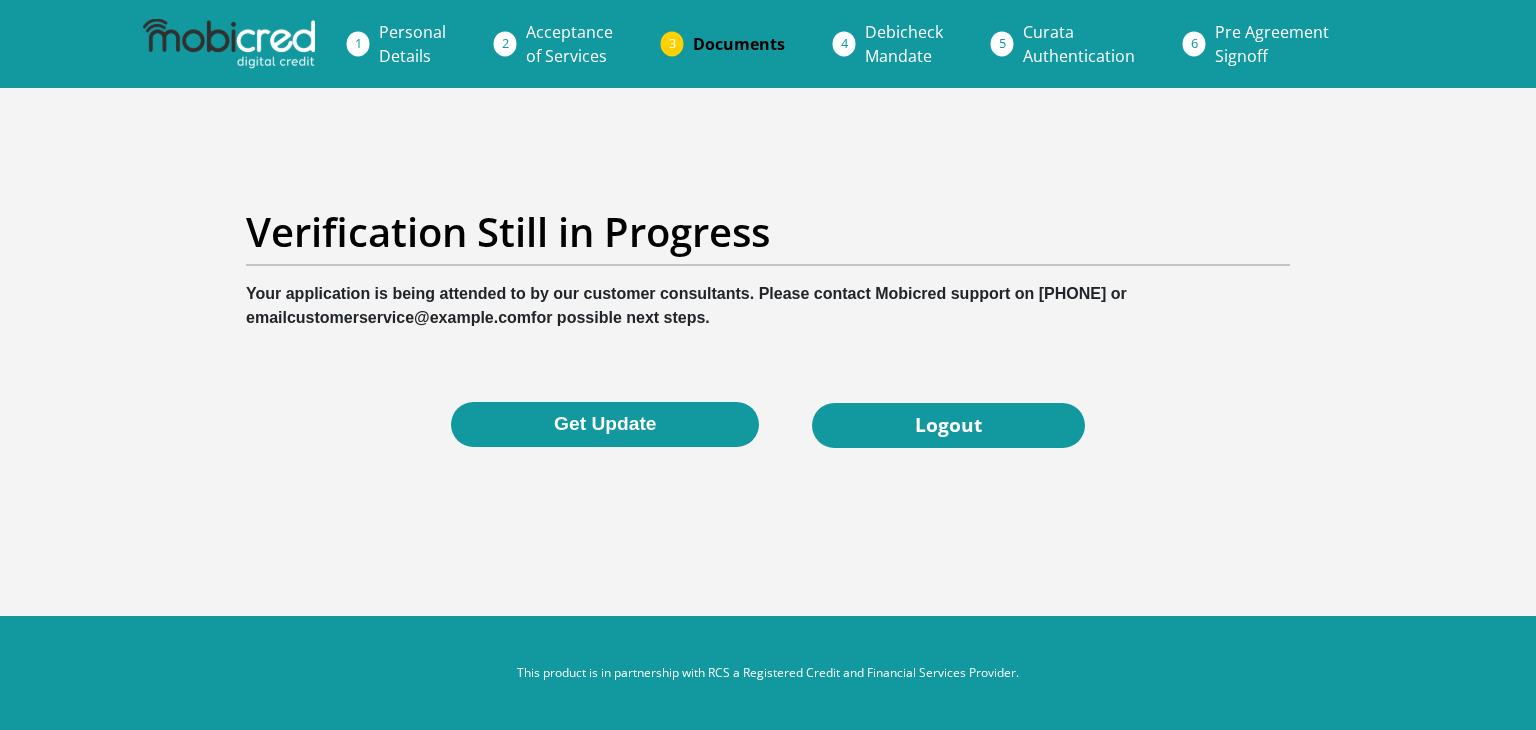 scroll, scrollTop: 0, scrollLeft: 0, axis: both 